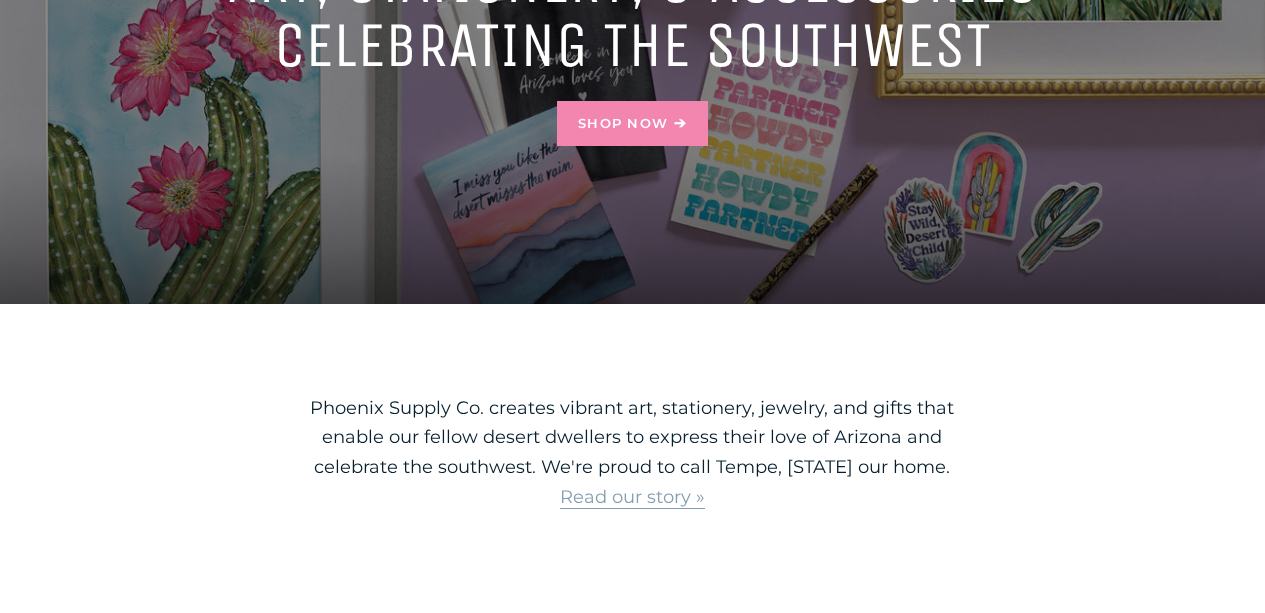 scroll, scrollTop: 0, scrollLeft: 0, axis: both 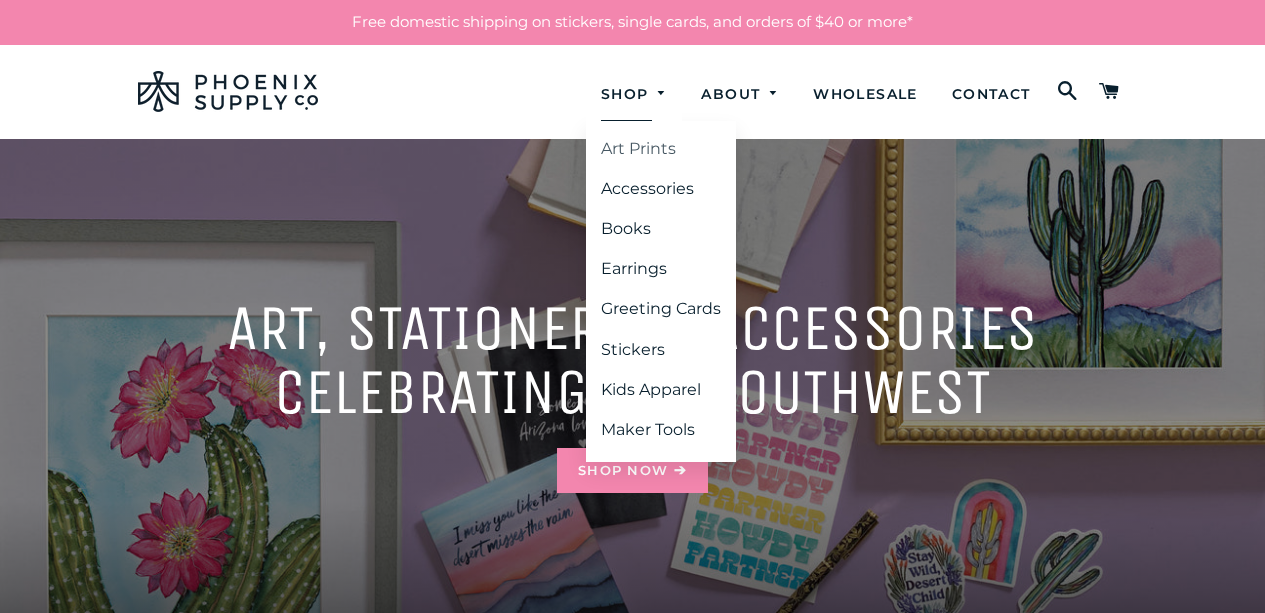 click on "Art Prints" at bounding box center [661, 149] 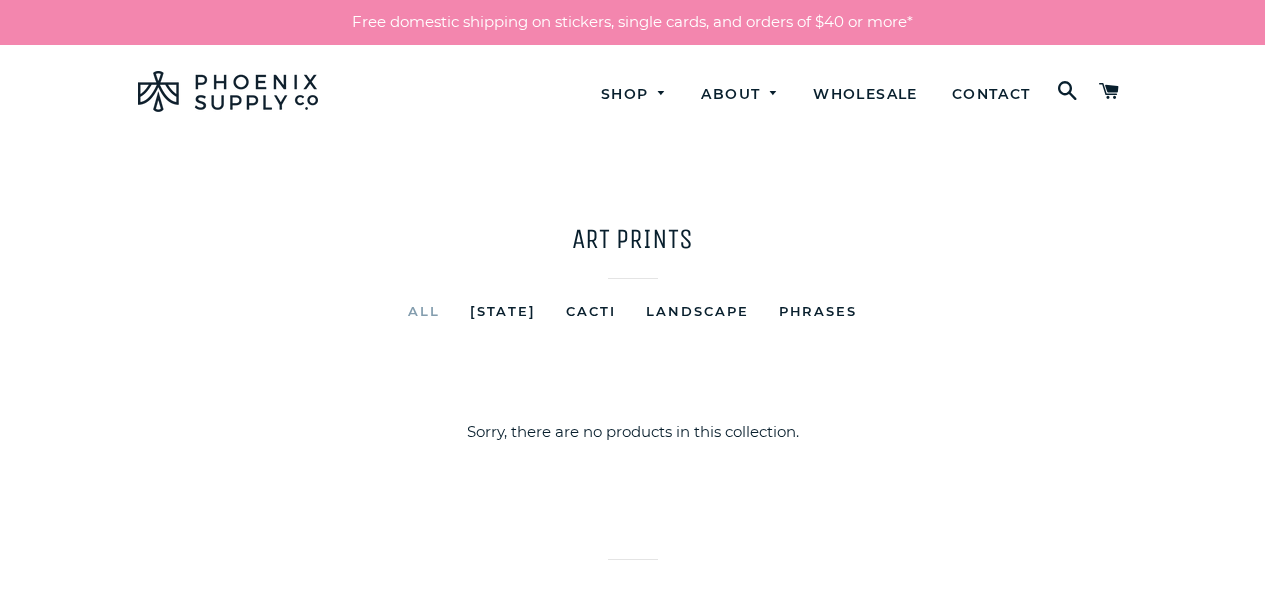 scroll, scrollTop: 0, scrollLeft: 0, axis: both 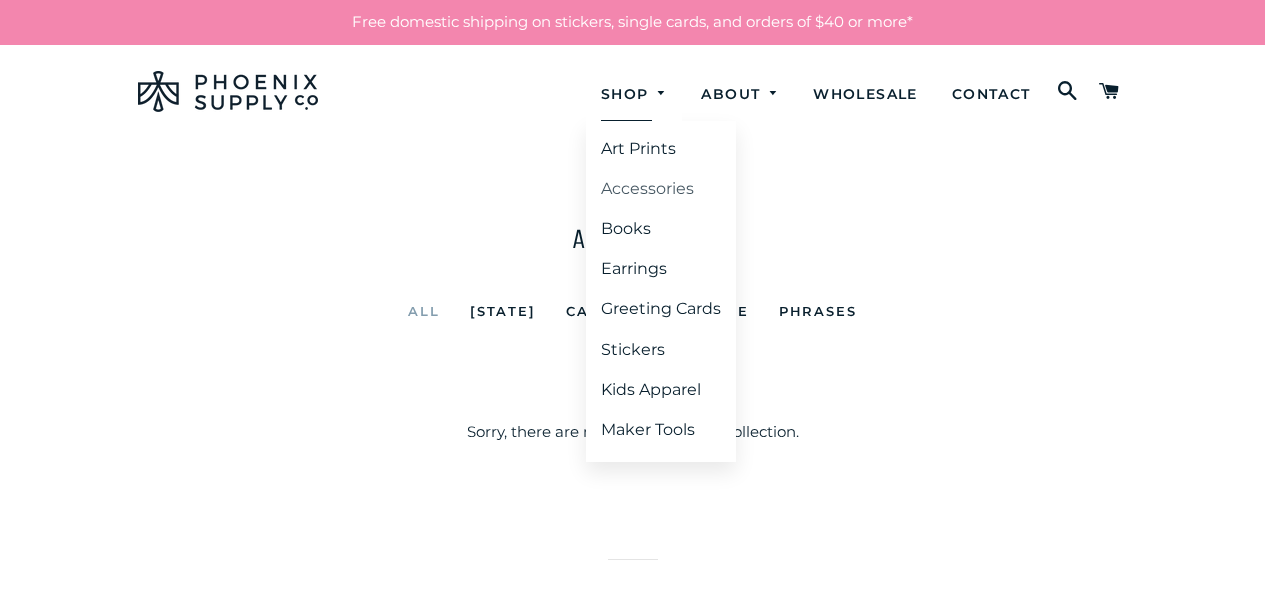 click on "Accessories" at bounding box center [661, 189] 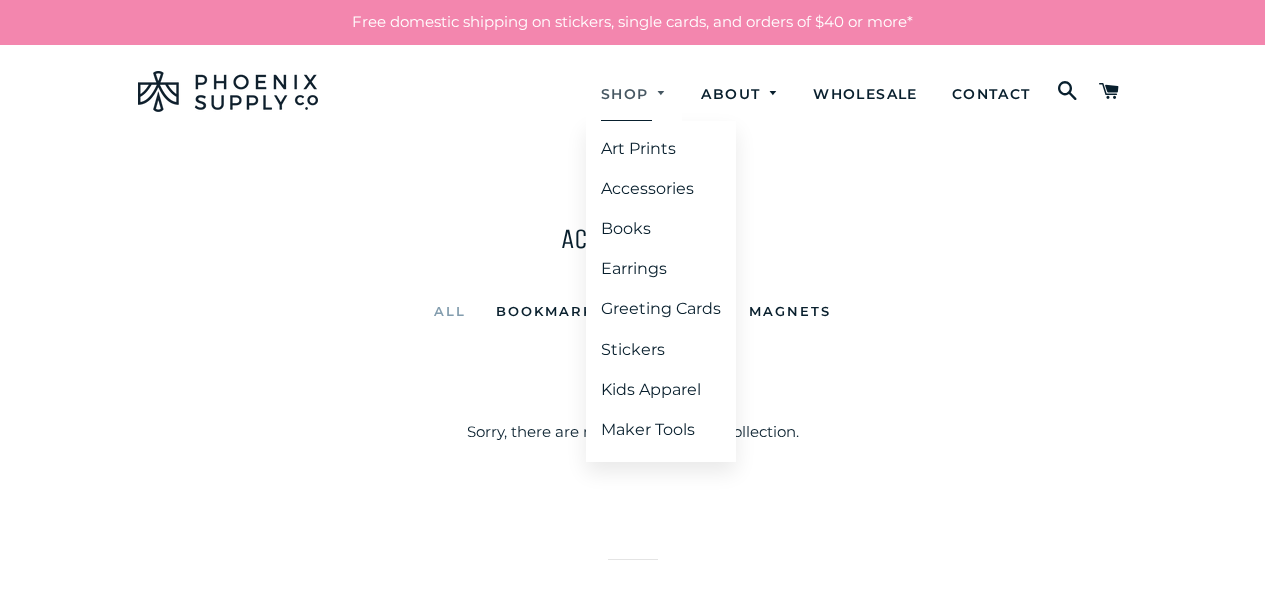 scroll, scrollTop: 0, scrollLeft: 0, axis: both 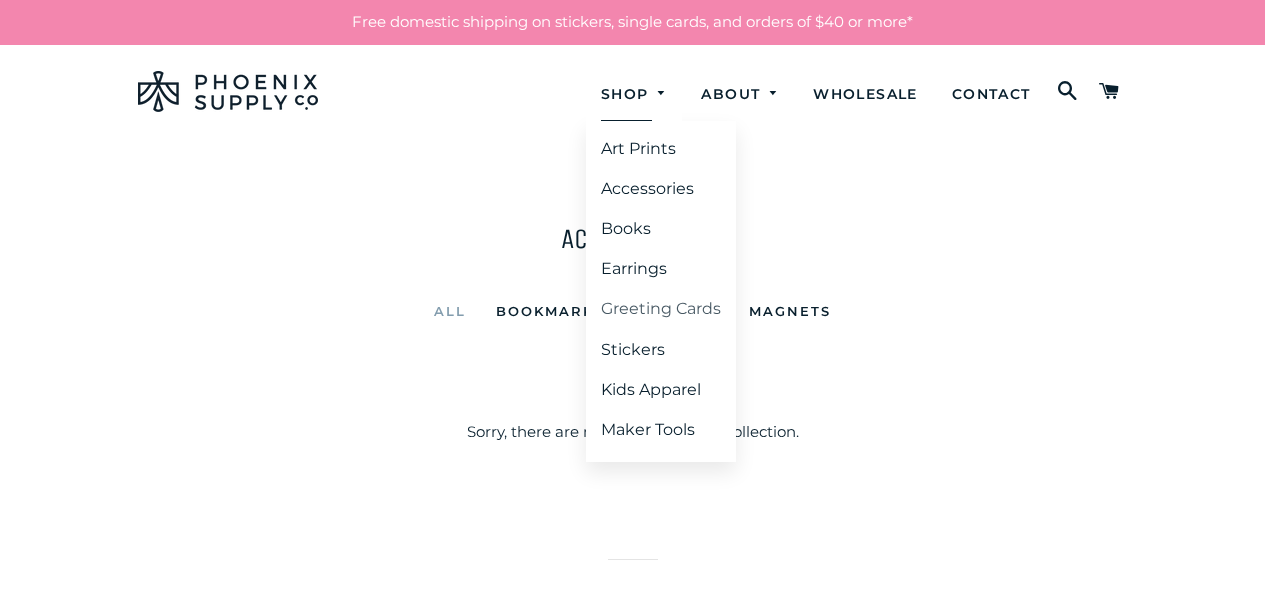 click on "Greeting Cards" at bounding box center [661, 309] 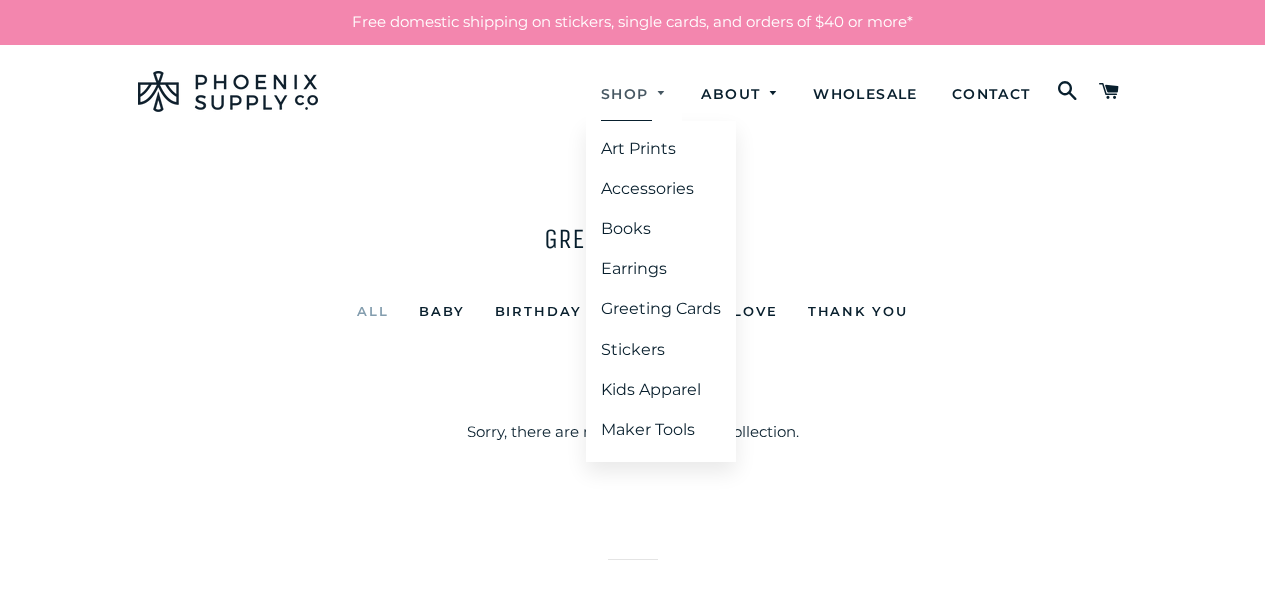 scroll, scrollTop: 0, scrollLeft: 0, axis: both 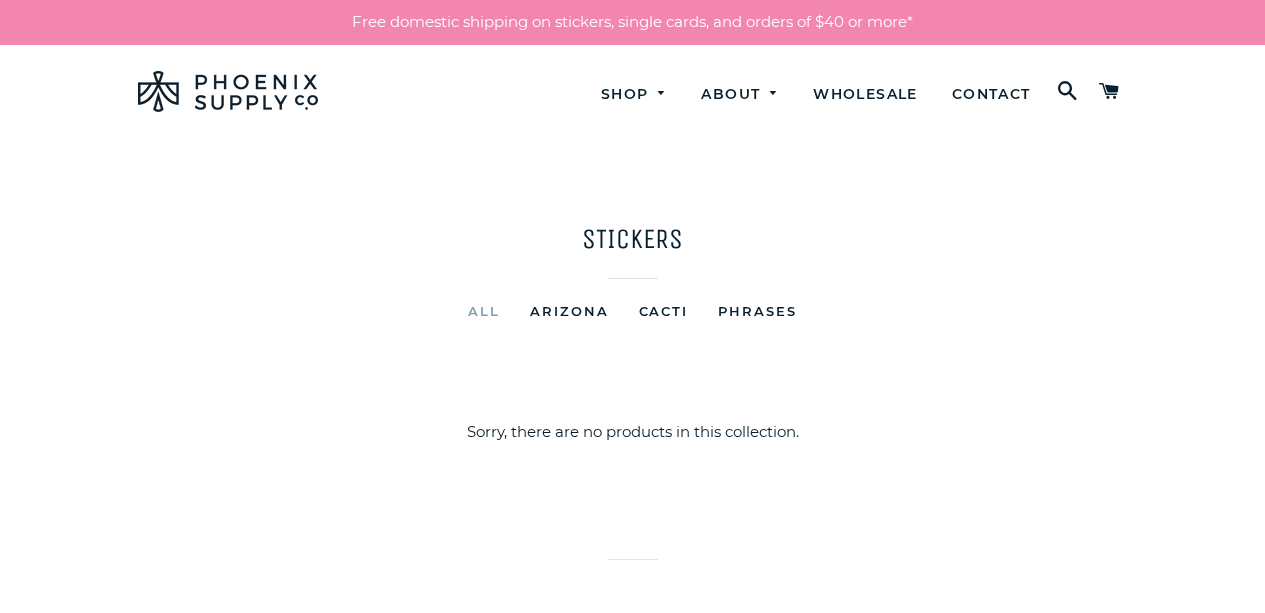 click on "All" at bounding box center (484, 311) 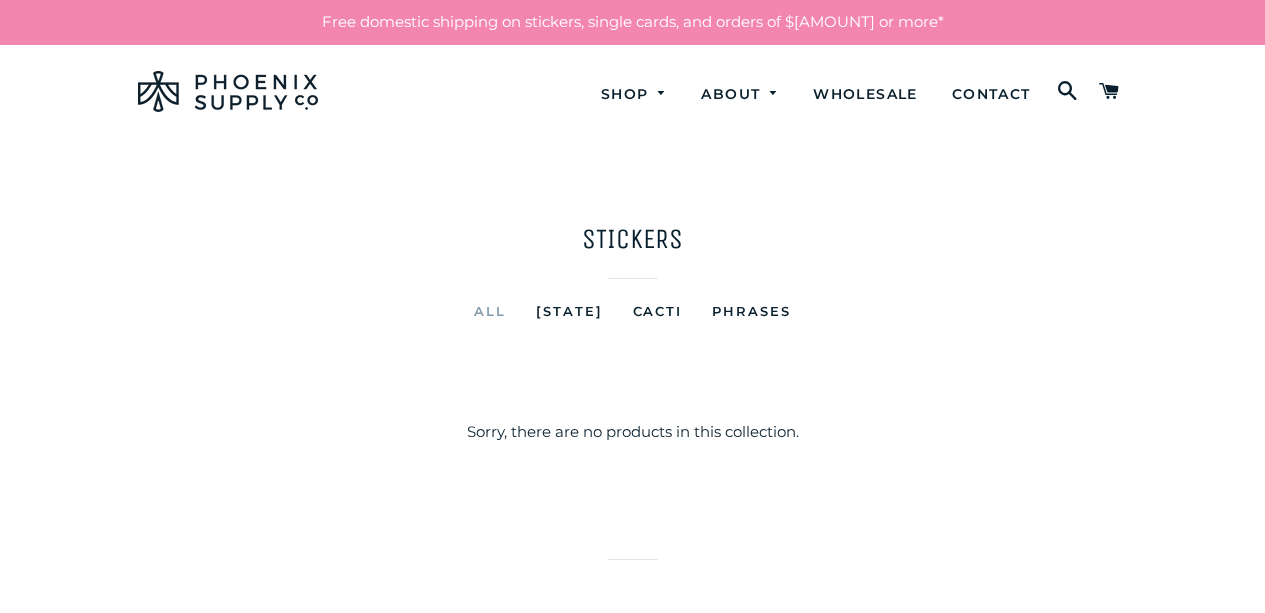 scroll, scrollTop: 0, scrollLeft: 0, axis: both 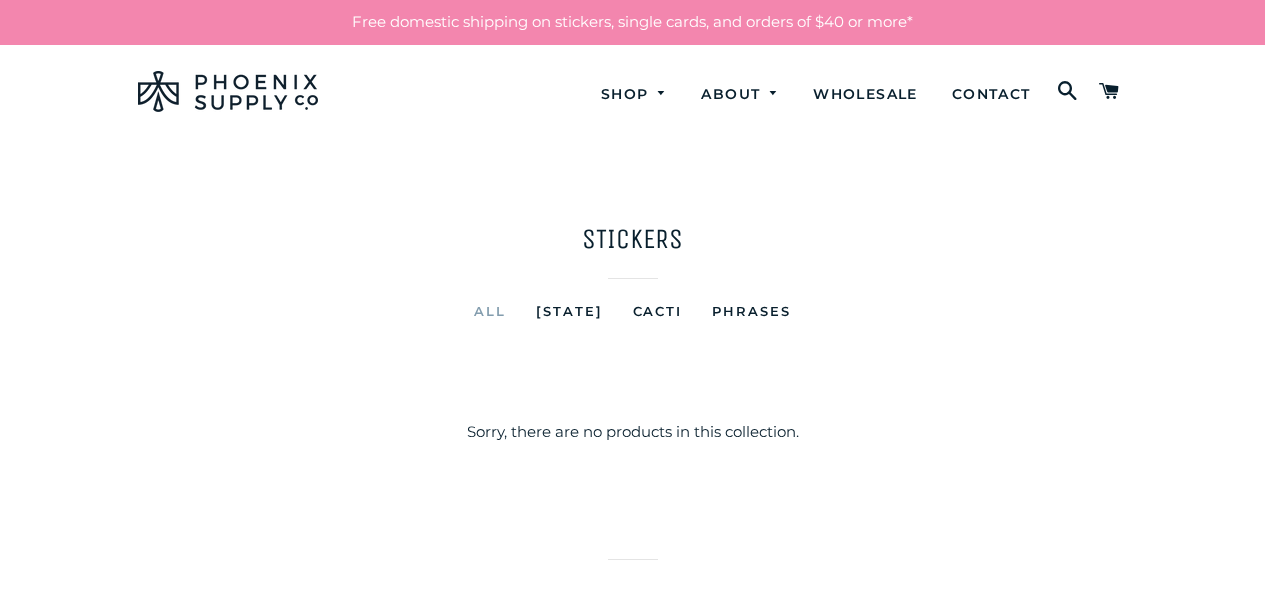 click on "All" at bounding box center (490, 311) 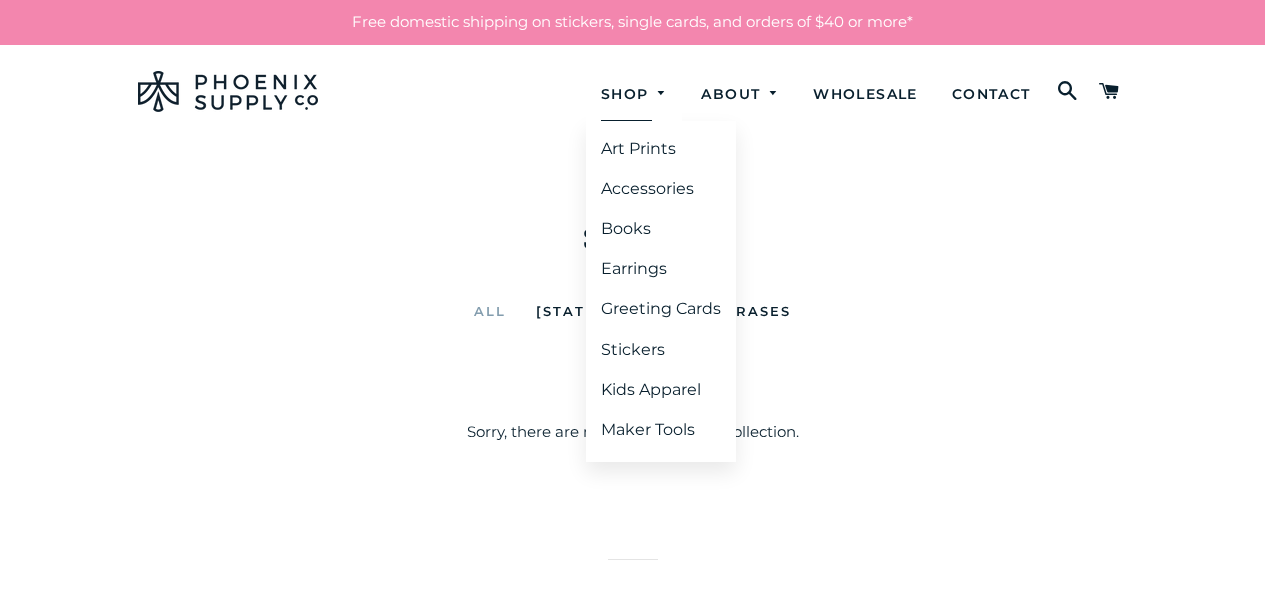 scroll, scrollTop: 0, scrollLeft: 0, axis: both 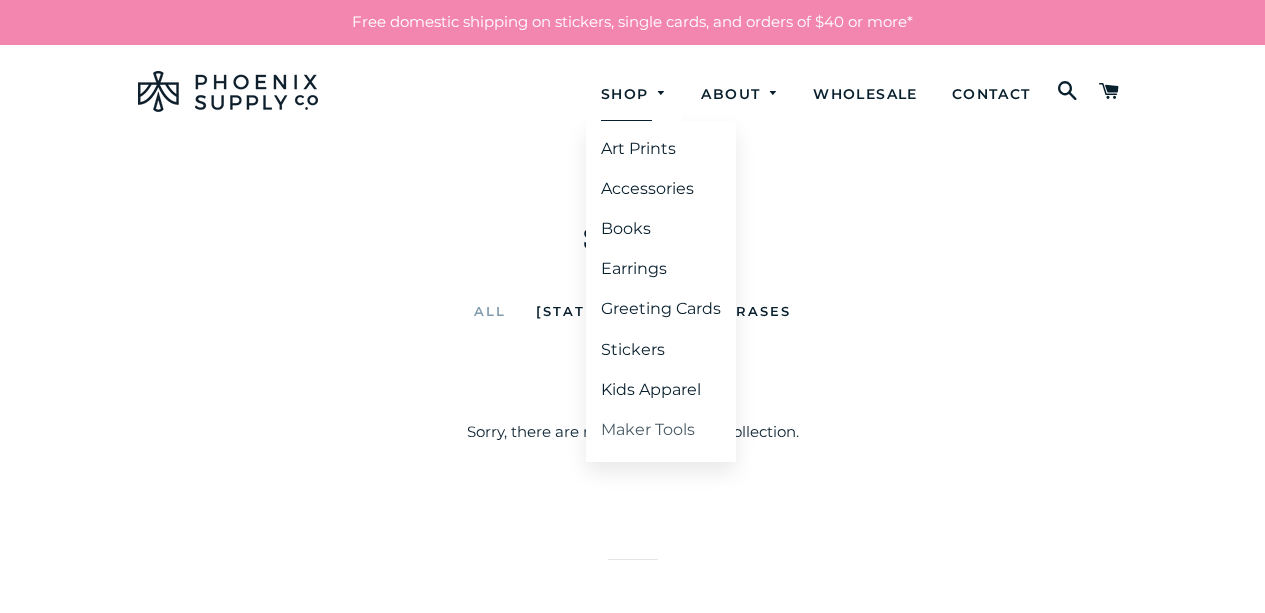 click on "Maker Tools" at bounding box center (661, 430) 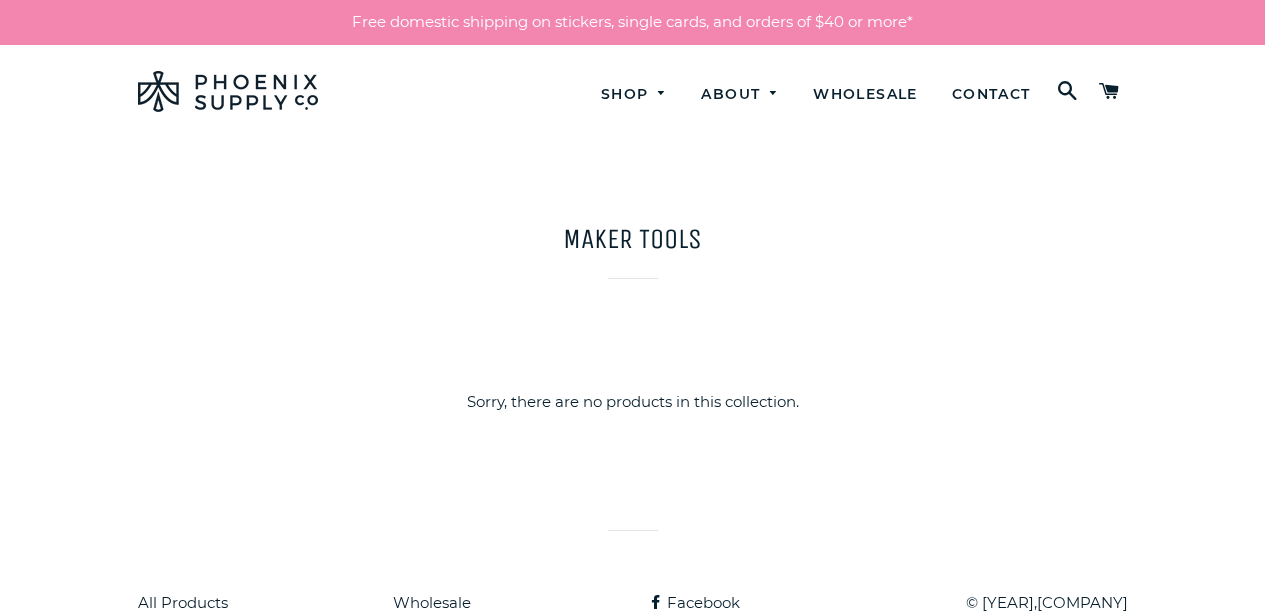 scroll, scrollTop: 133, scrollLeft: 0, axis: vertical 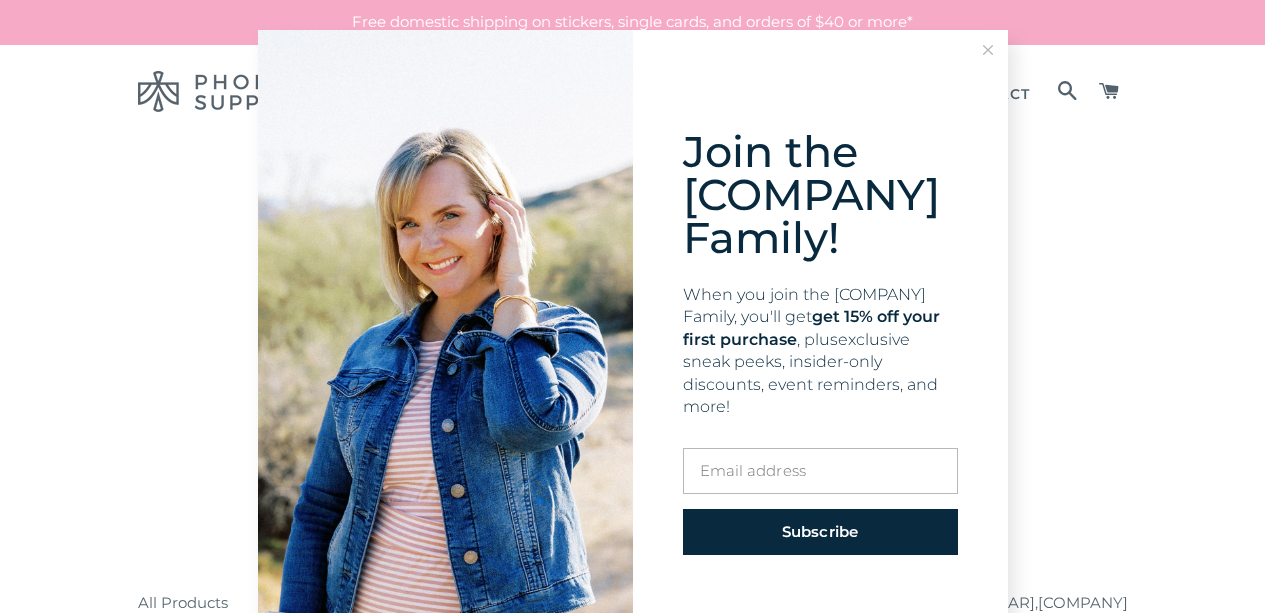 click at bounding box center [988, 50] 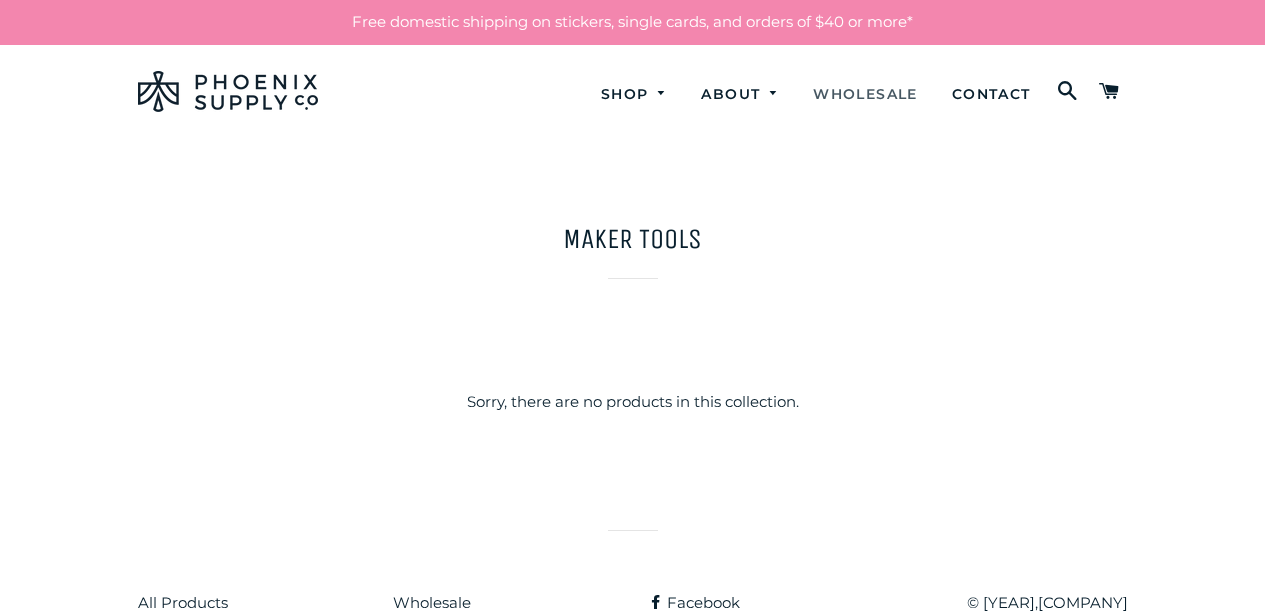 click on "Wholesale" at bounding box center (865, 94) 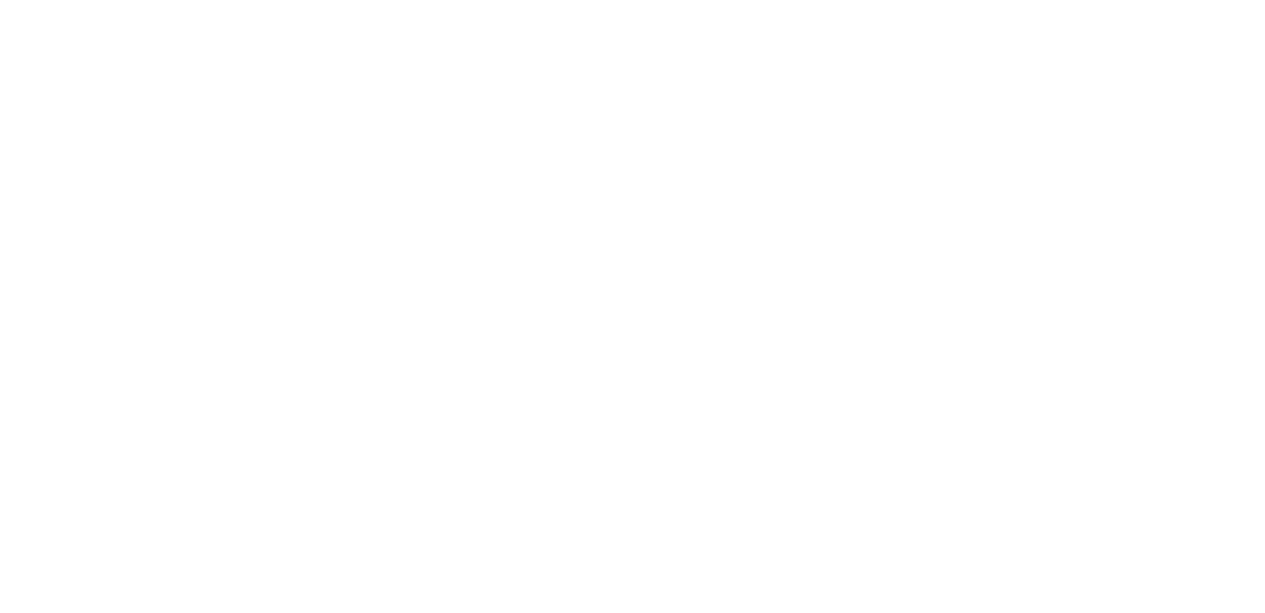 scroll, scrollTop: 1014, scrollLeft: 0, axis: vertical 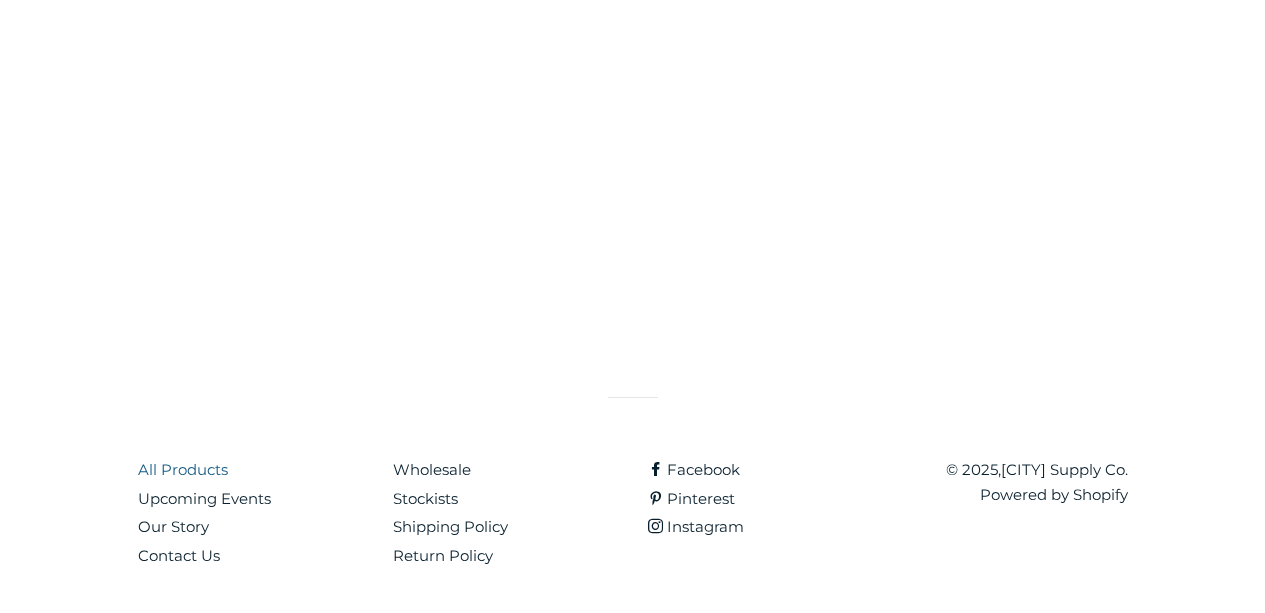 click on "All Products" at bounding box center [183, 469] 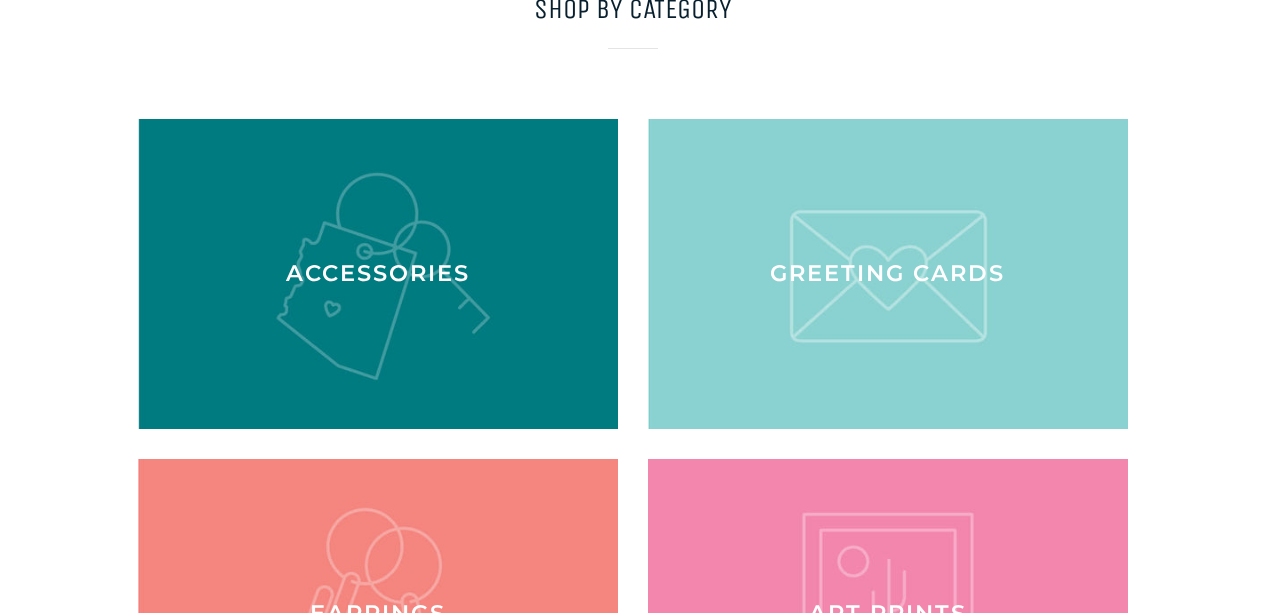 scroll, scrollTop: 227, scrollLeft: 0, axis: vertical 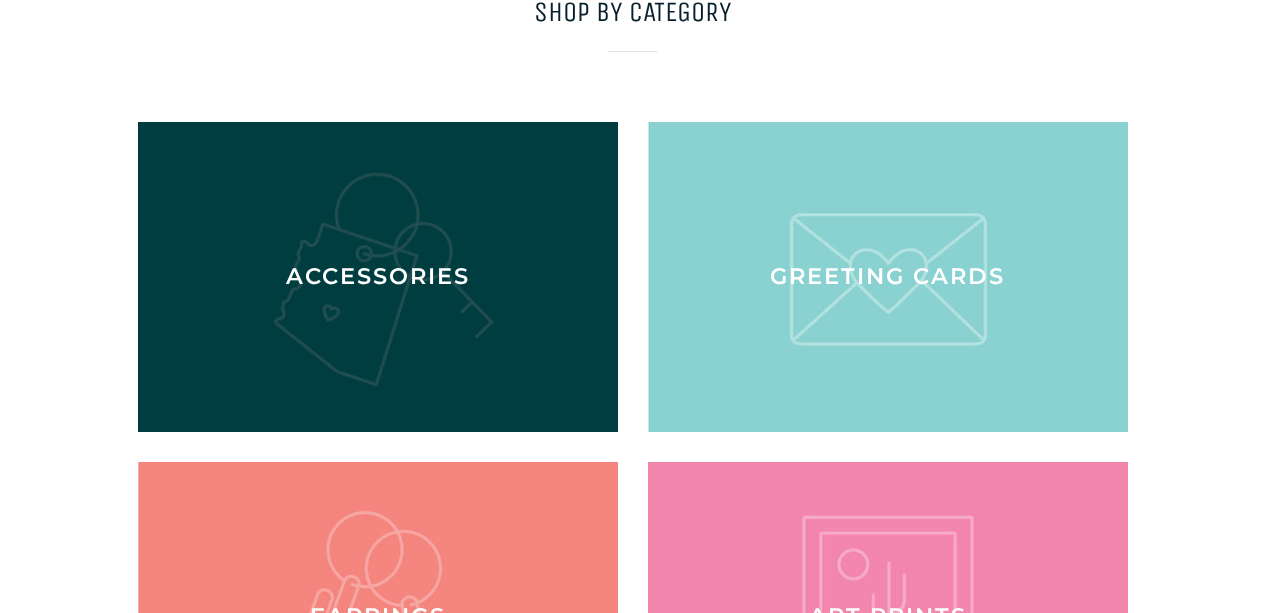 click at bounding box center (377, 276) 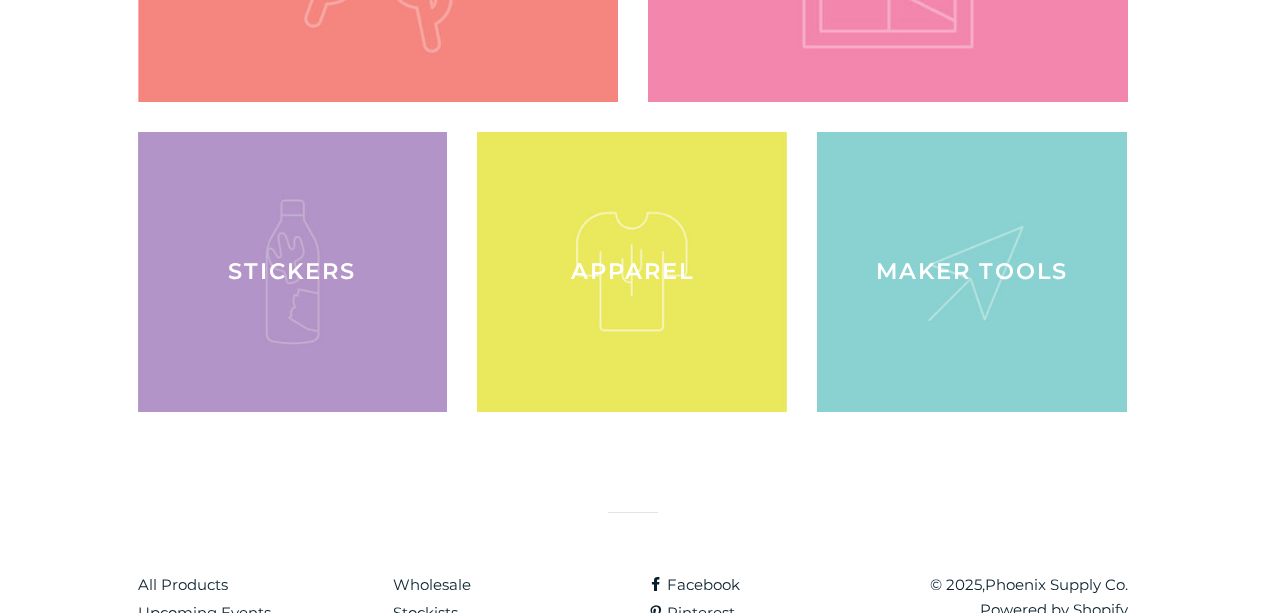 scroll, scrollTop: 1012, scrollLeft: 0, axis: vertical 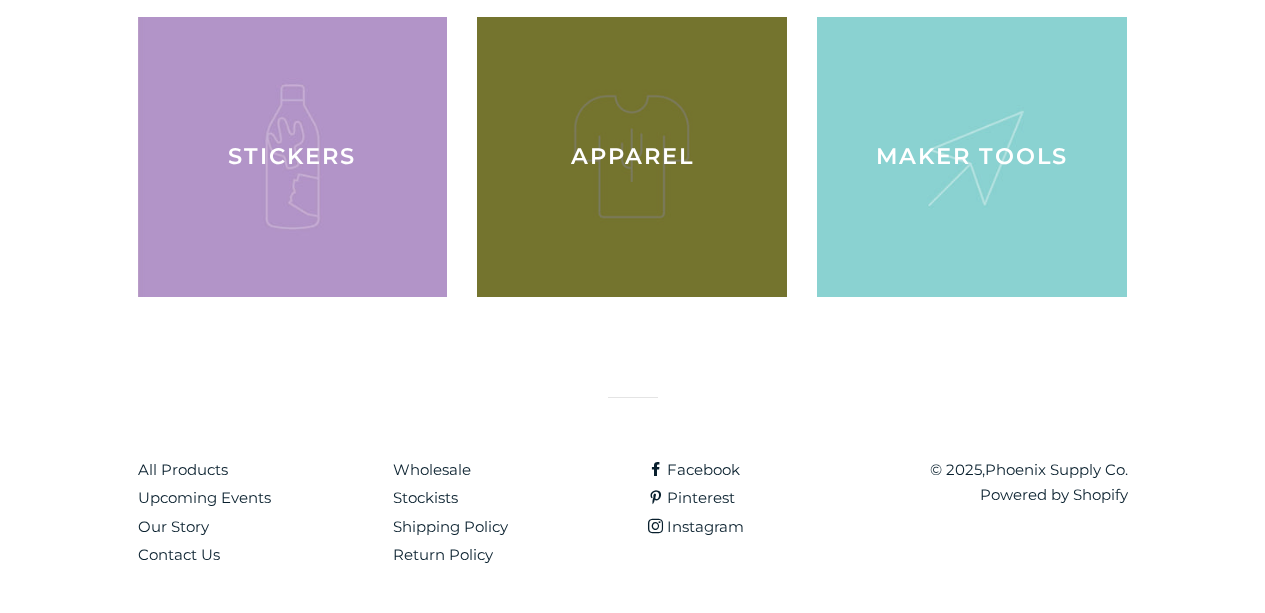 click at bounding box center [632, 157] 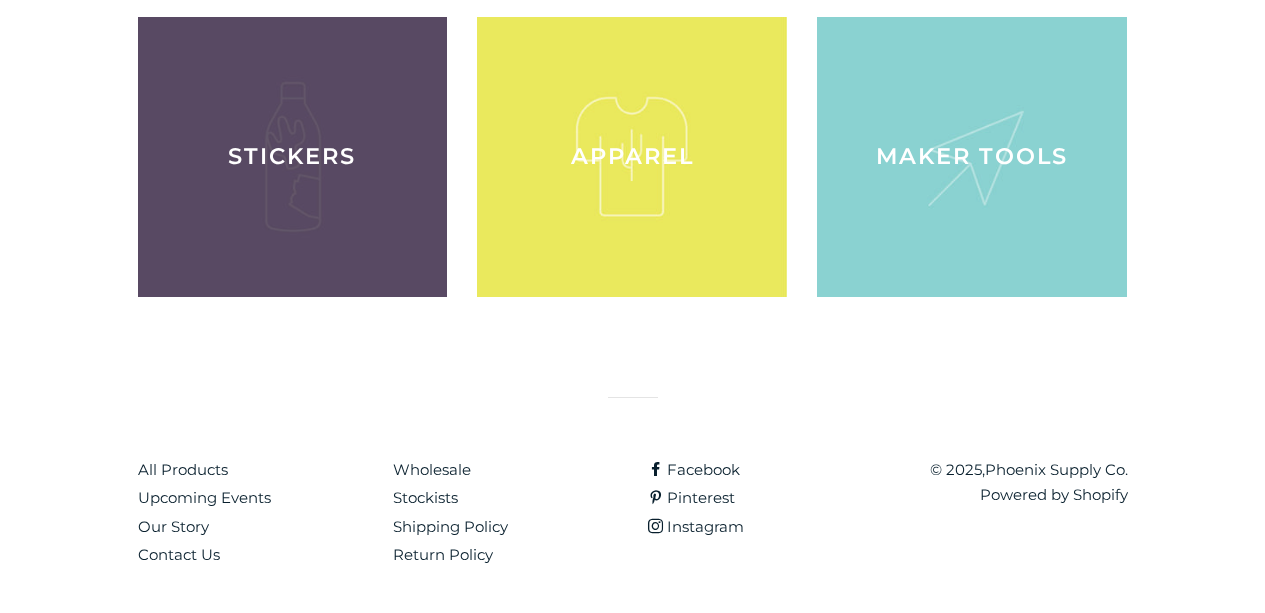 click at bounding box center [292, 157] 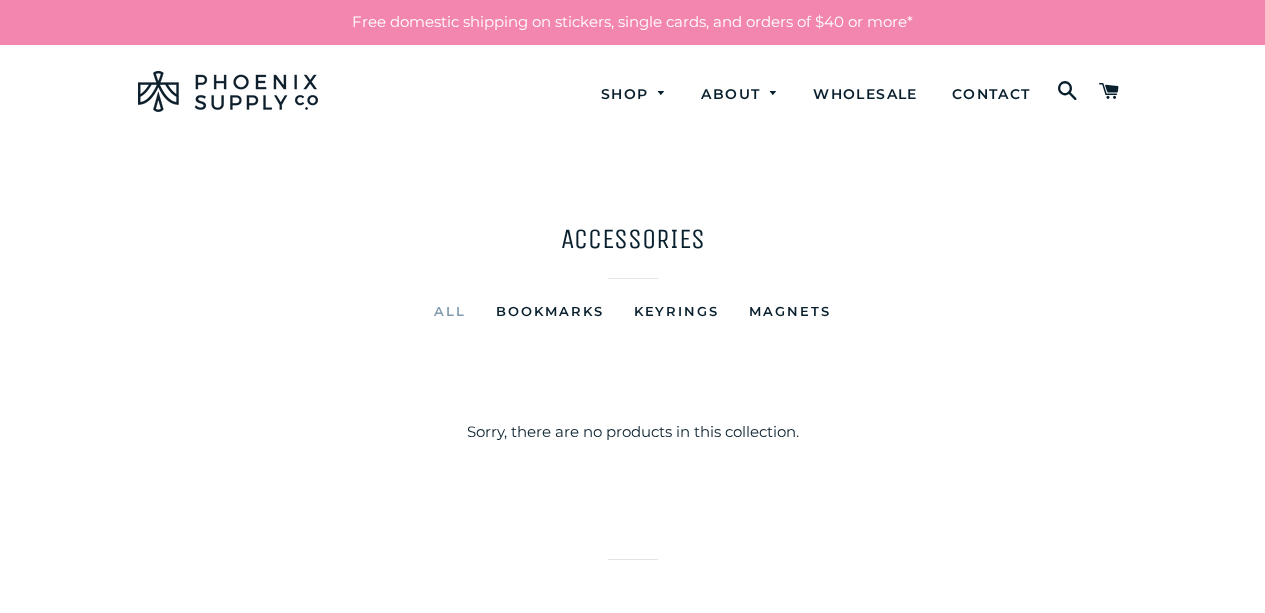 scroll, scrollTop: 0, scrollLeft: 0, axis: both 